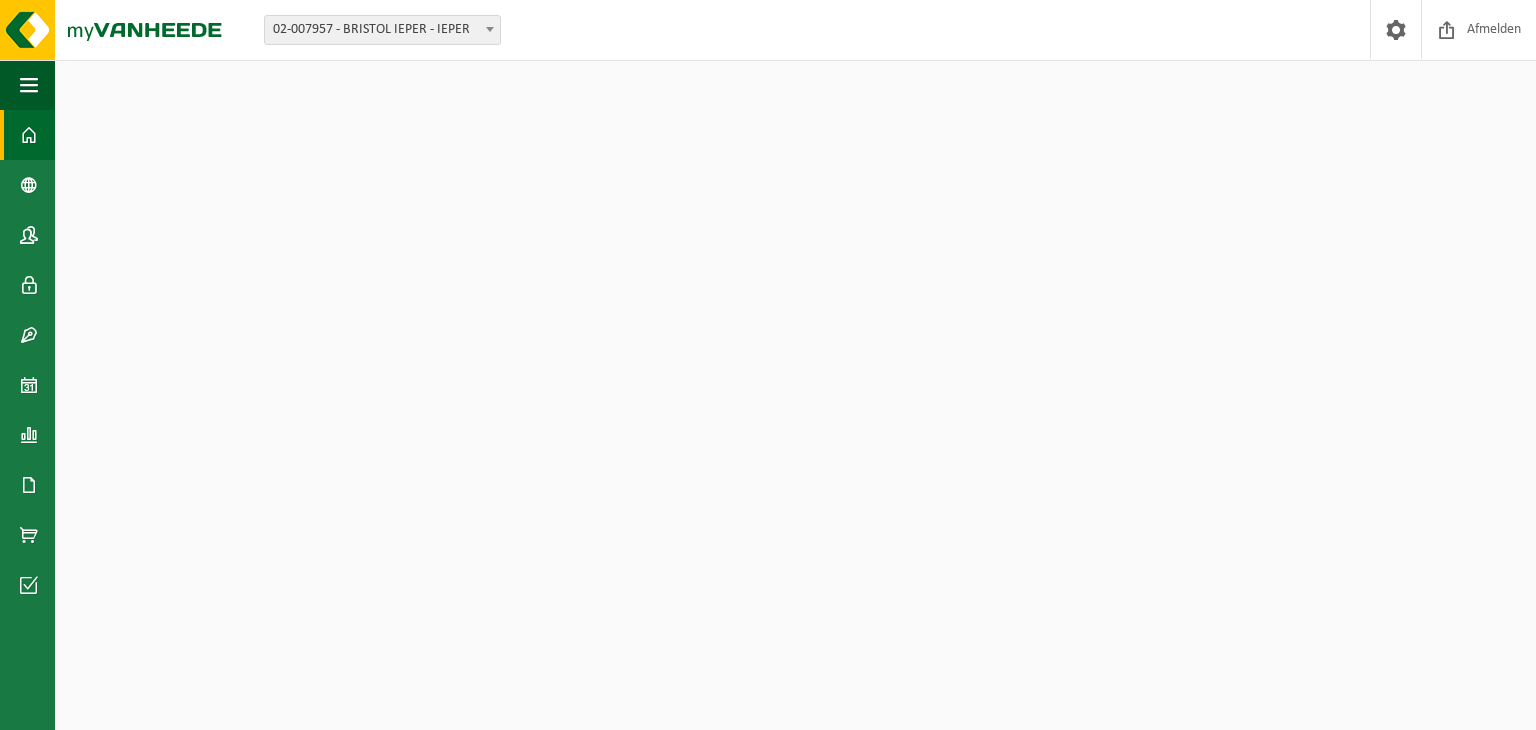 scroll, scrollTop: 0, scrollLeft: 0, axis: both 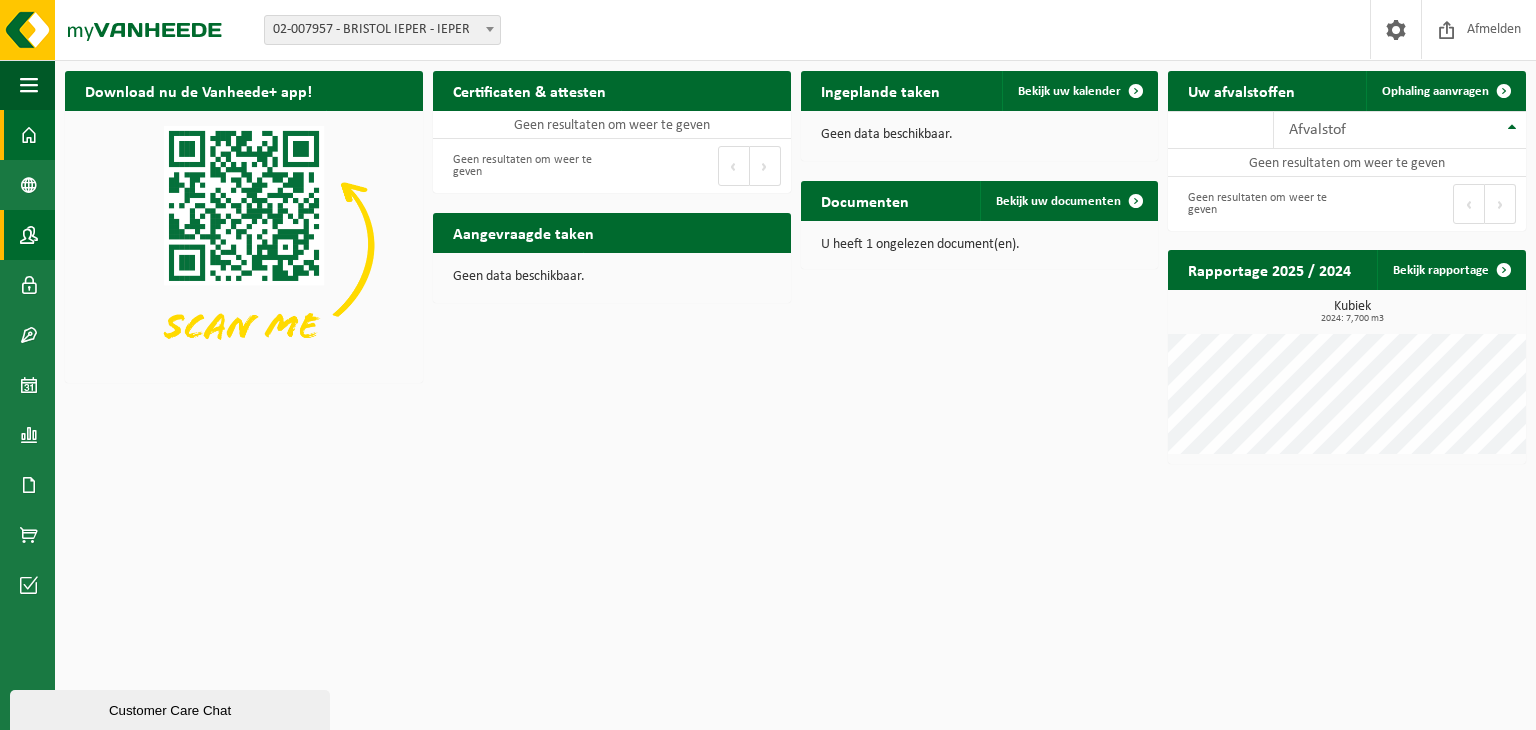 click at bounding box center [29, 235] 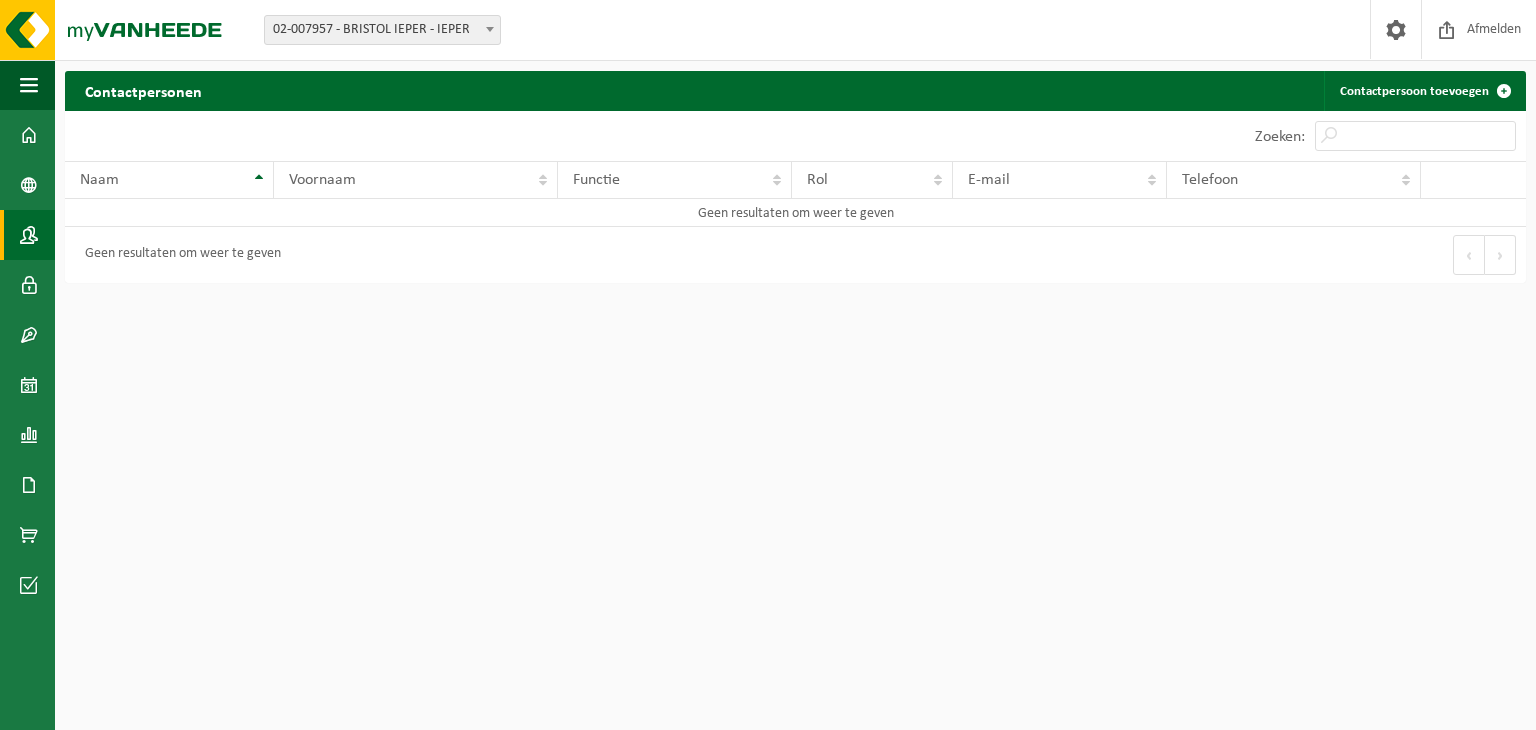 scroll, scrollTop: 0, scrollLeft: 0, axis: both 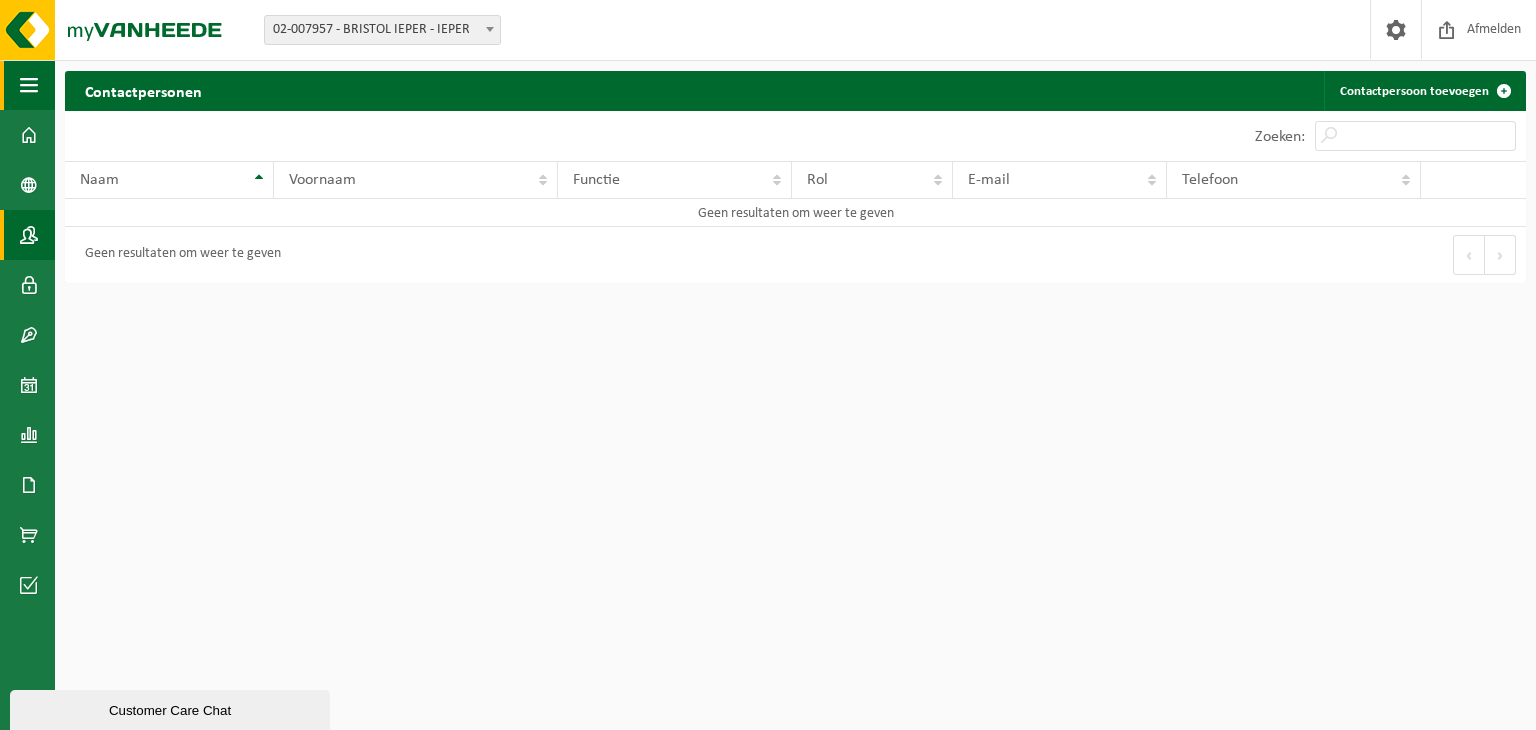 click at bounding box center [29, 85] 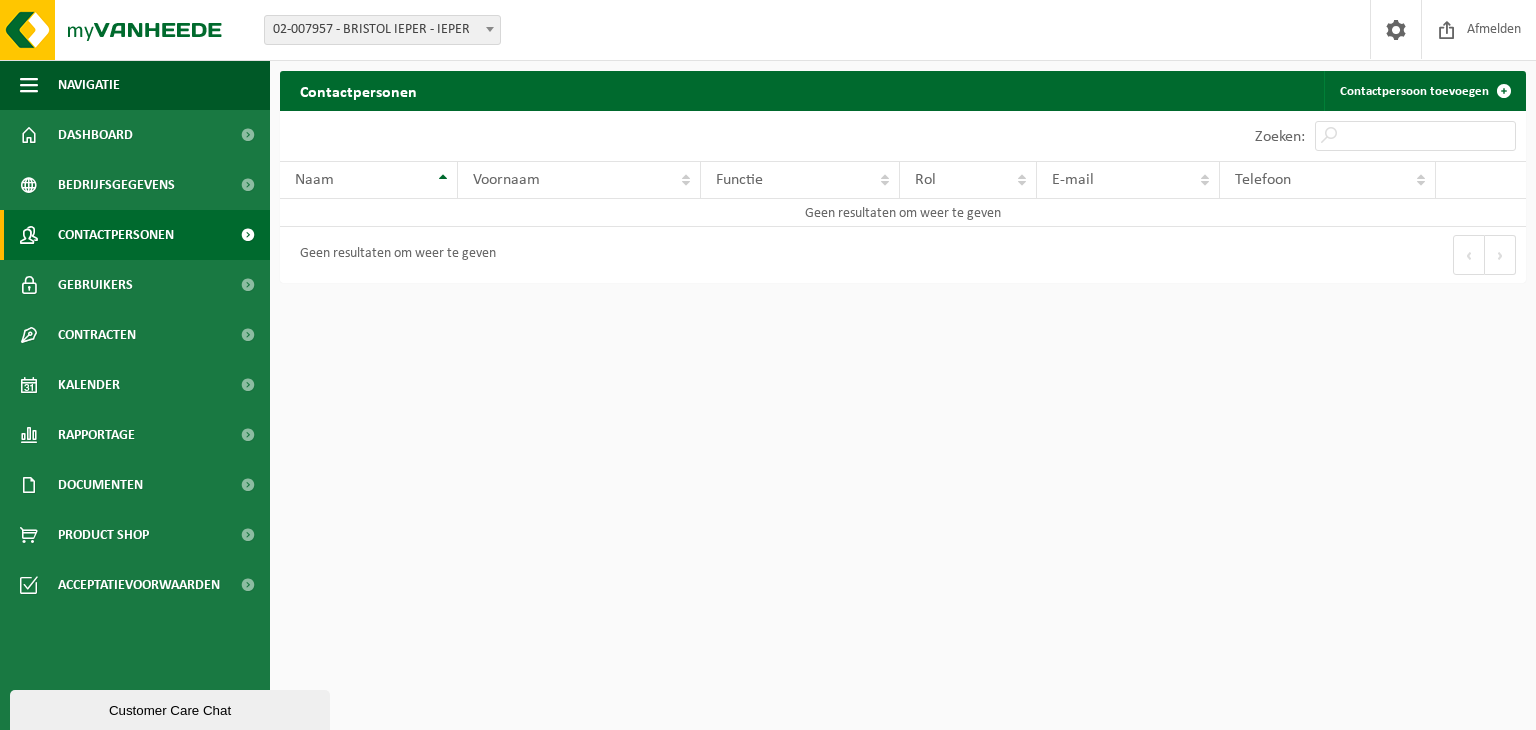 click on "Customer Care Chat" at bounding box center (170, 710) 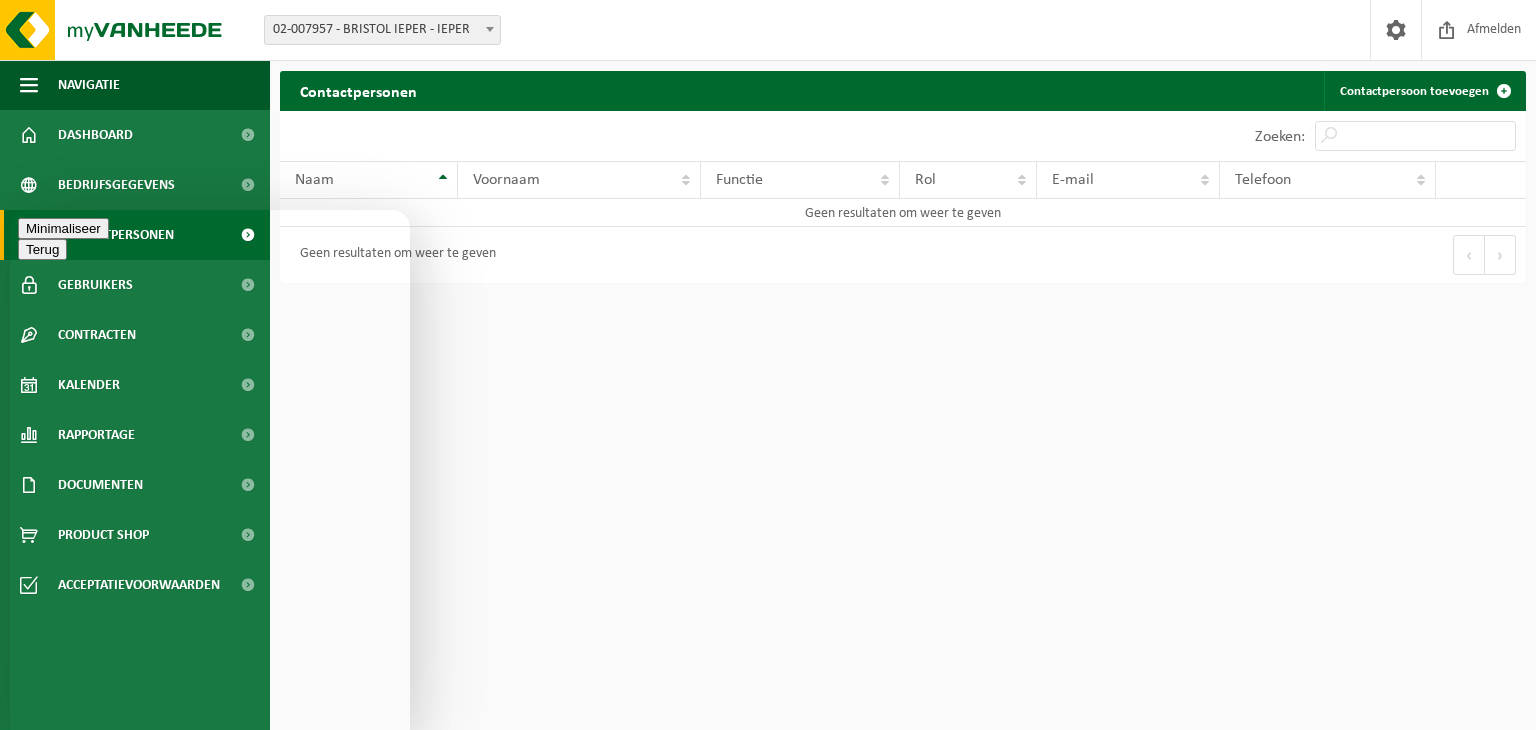 click on "We typically reply in a few minutes" at bounding box center (210, 873) 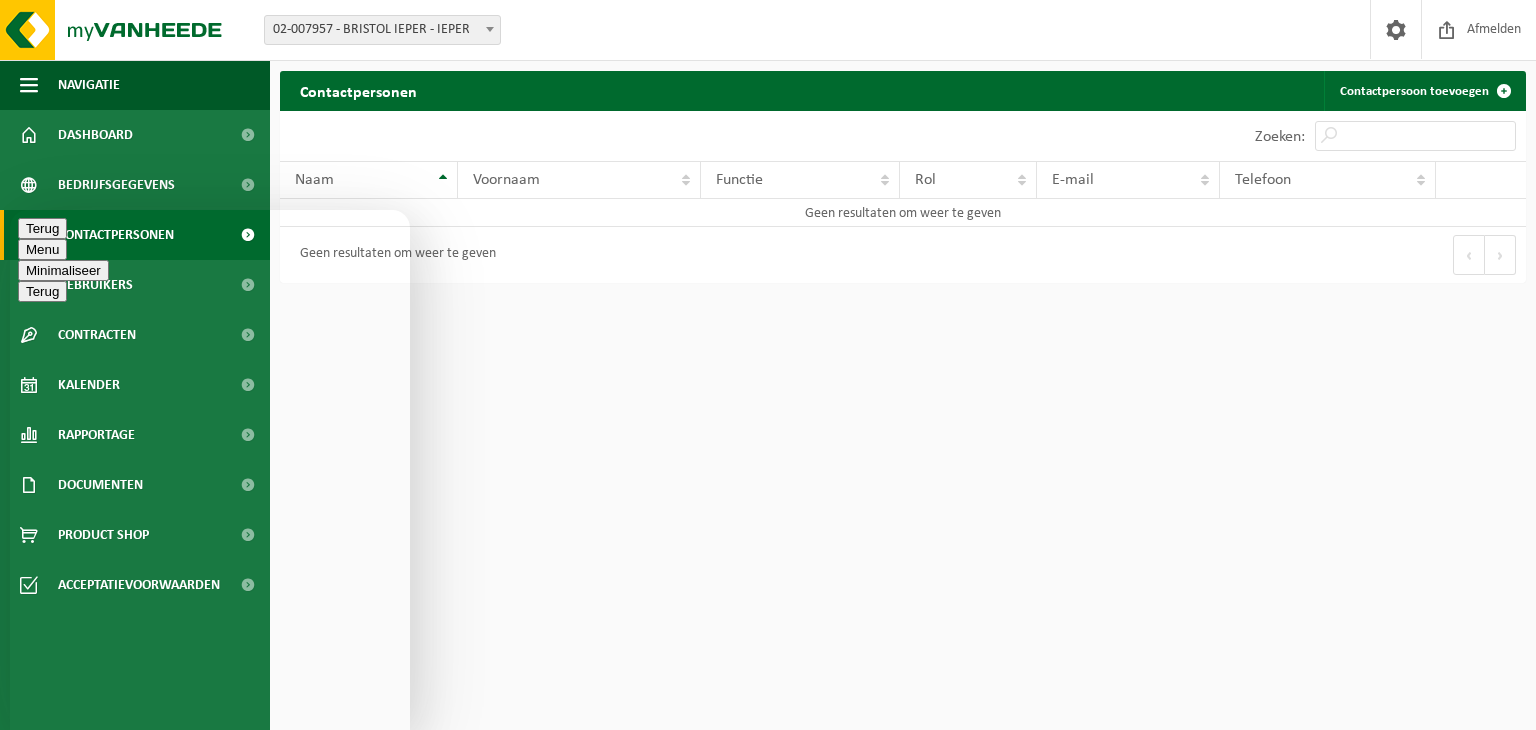 click at bounding box center [10, 210] 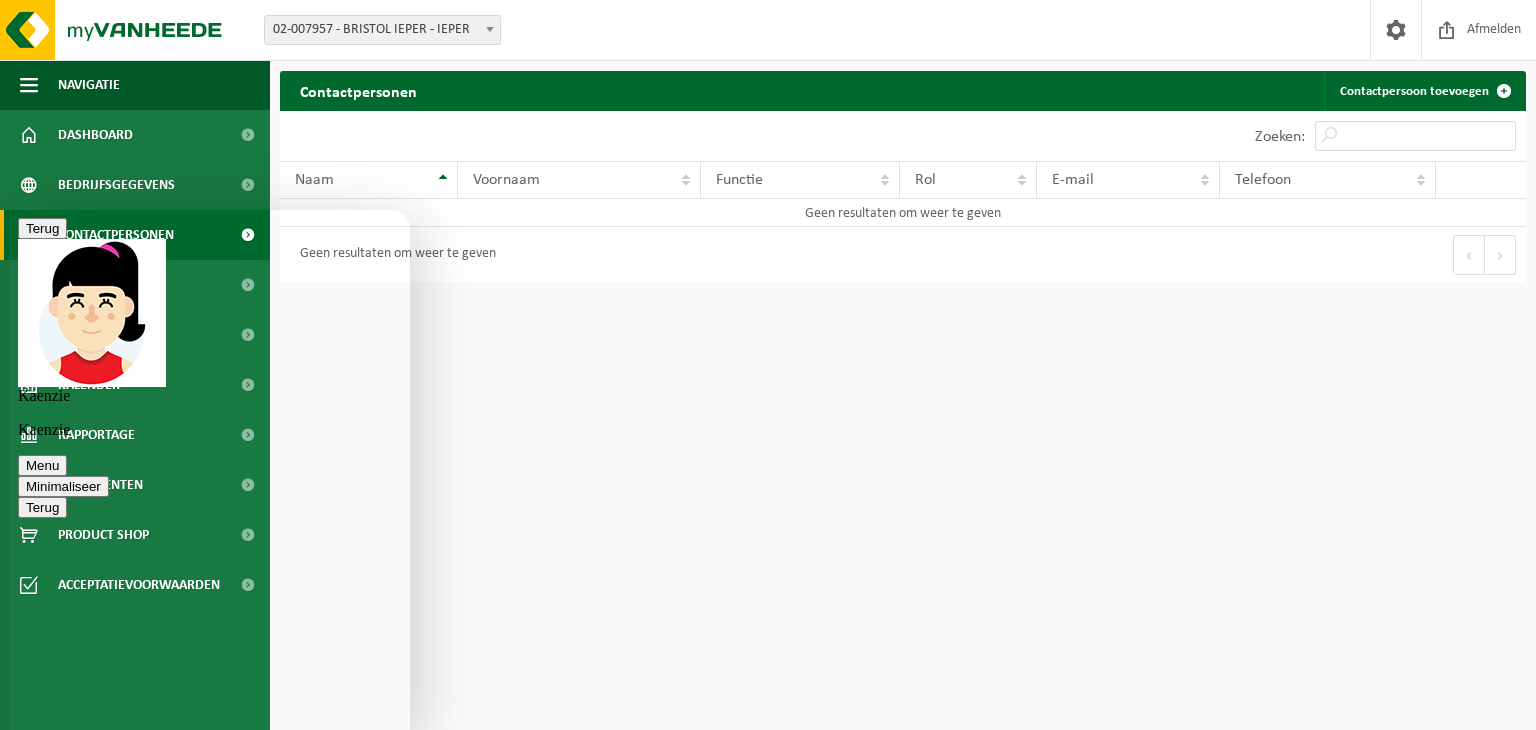 click on "W" at bounding box center (10, 210) 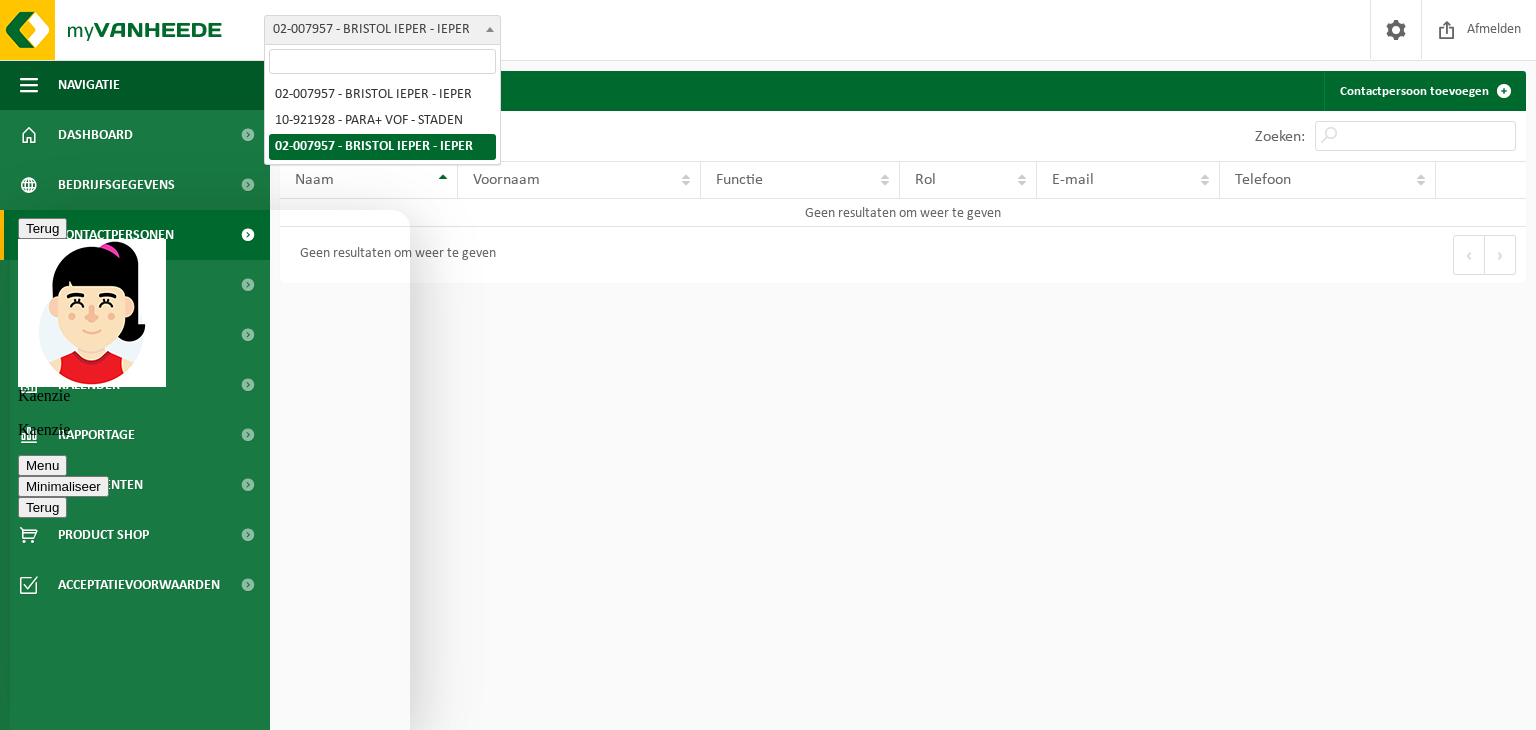 click at bounding box center [490, 29] 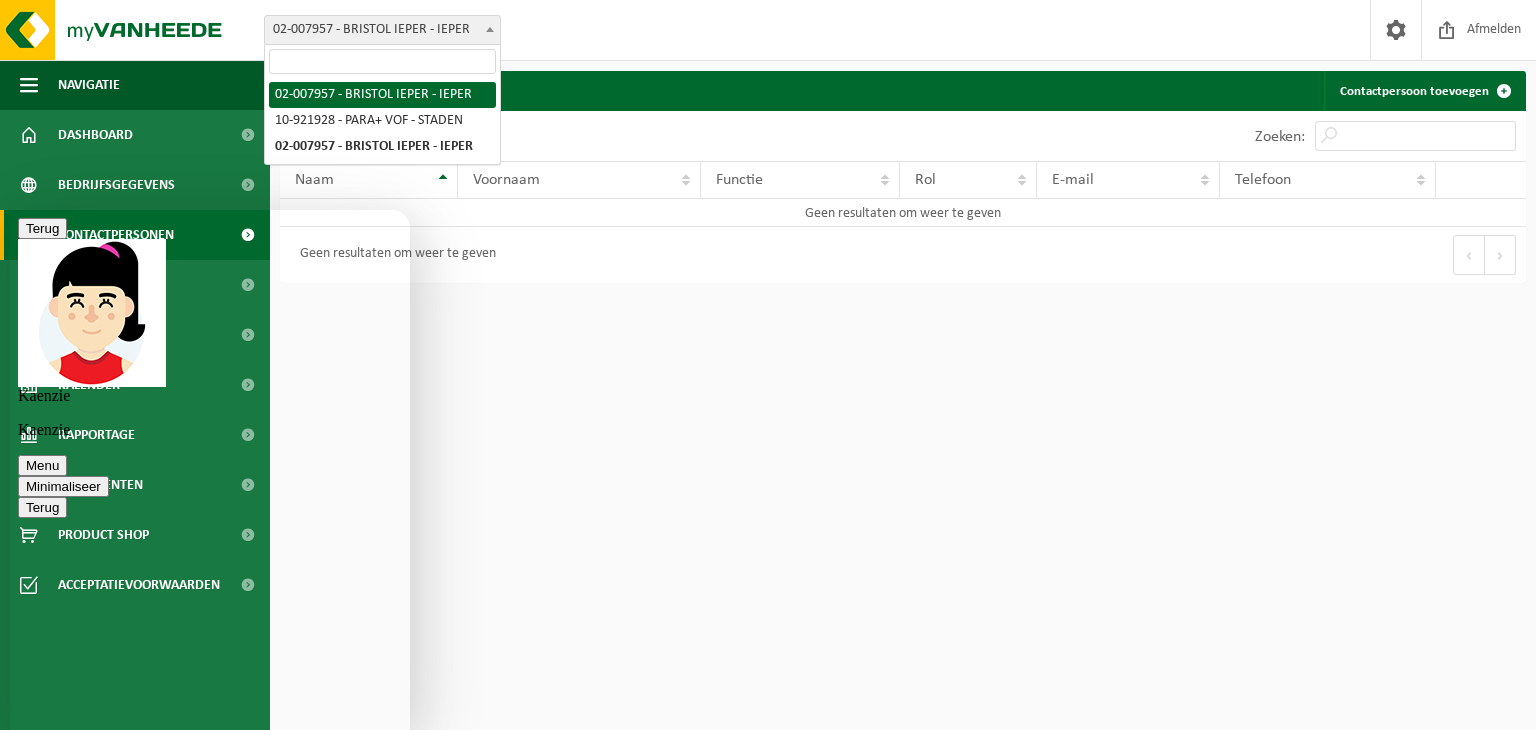 drag, startPoint x: 149, startPoint y: 708, endPoint x: 269, endPoint y: 694, distance: 120.8139 